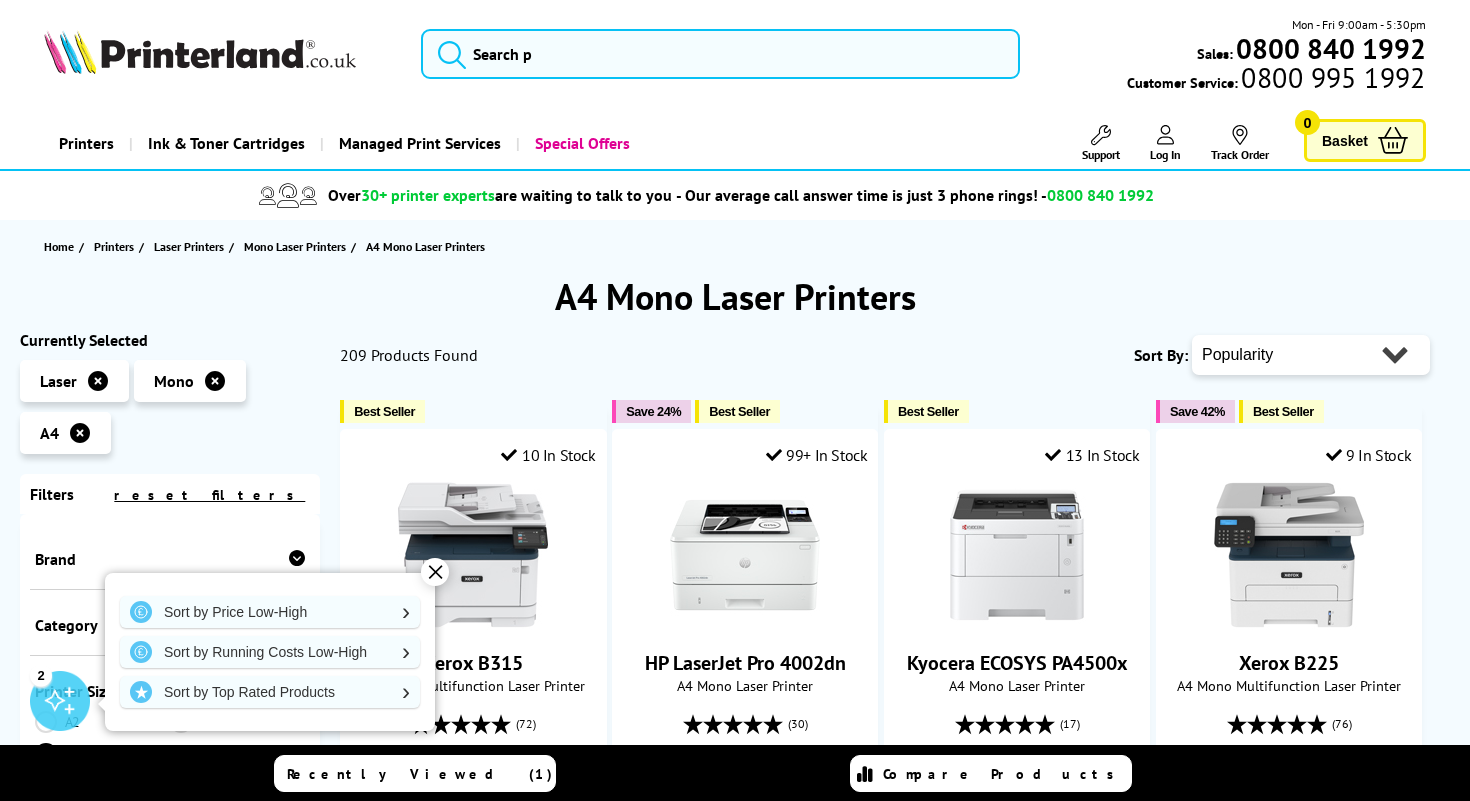 scroll, scrollTop: 0, scrollLeft: 0, axis: both 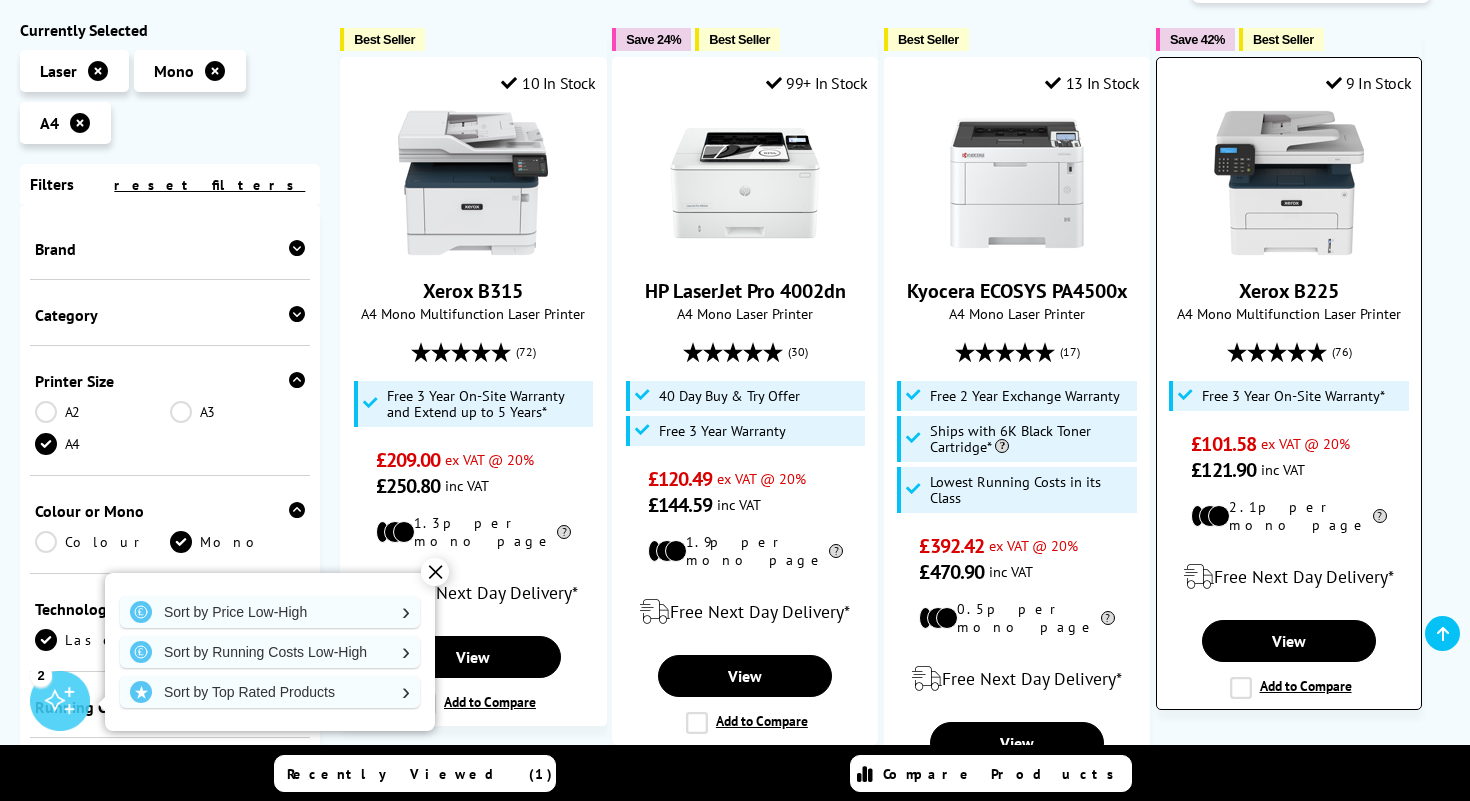 click at bounding box center (1289, 183) 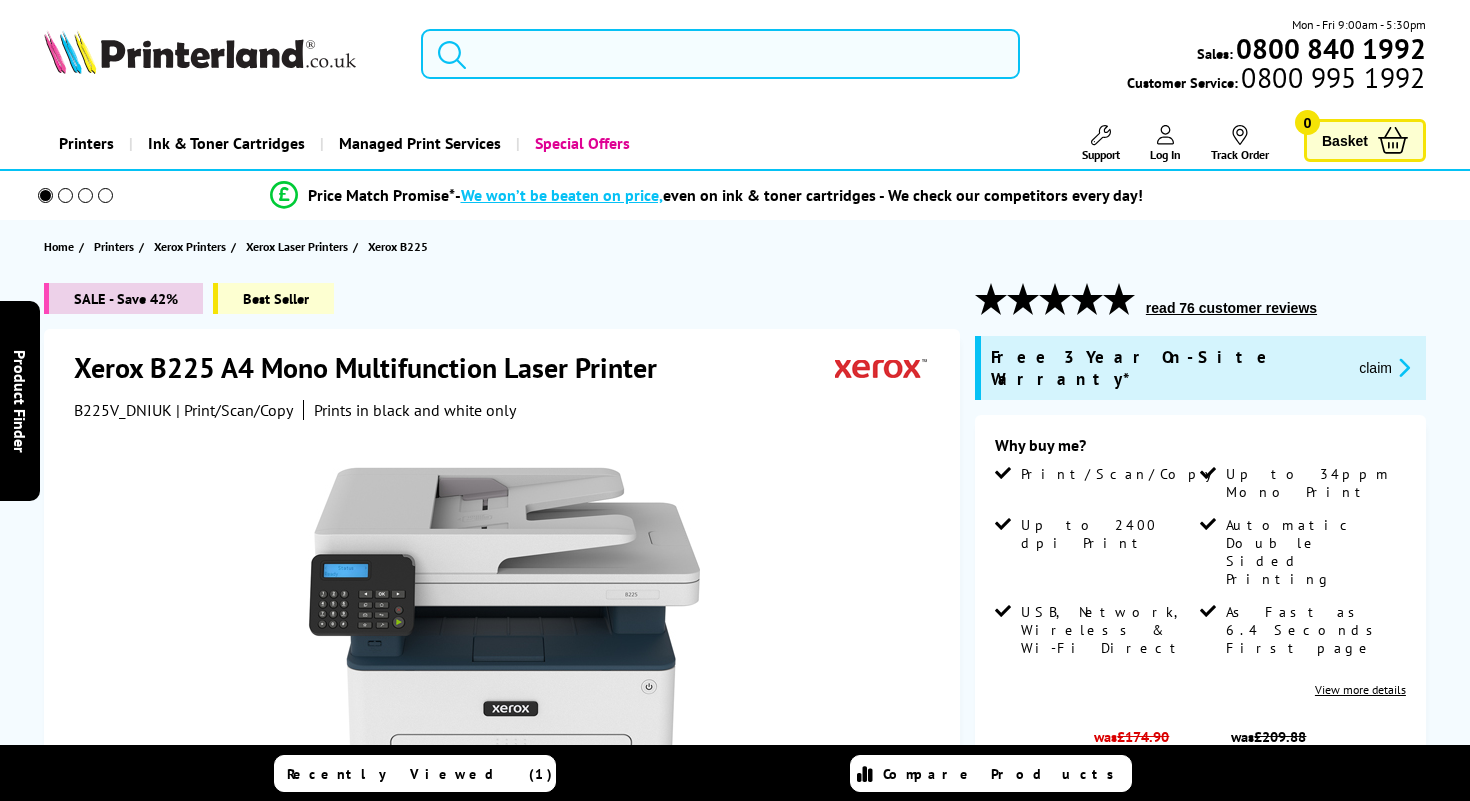 scroll, scrollTop: 0, scrollLeft: 0, axis: both 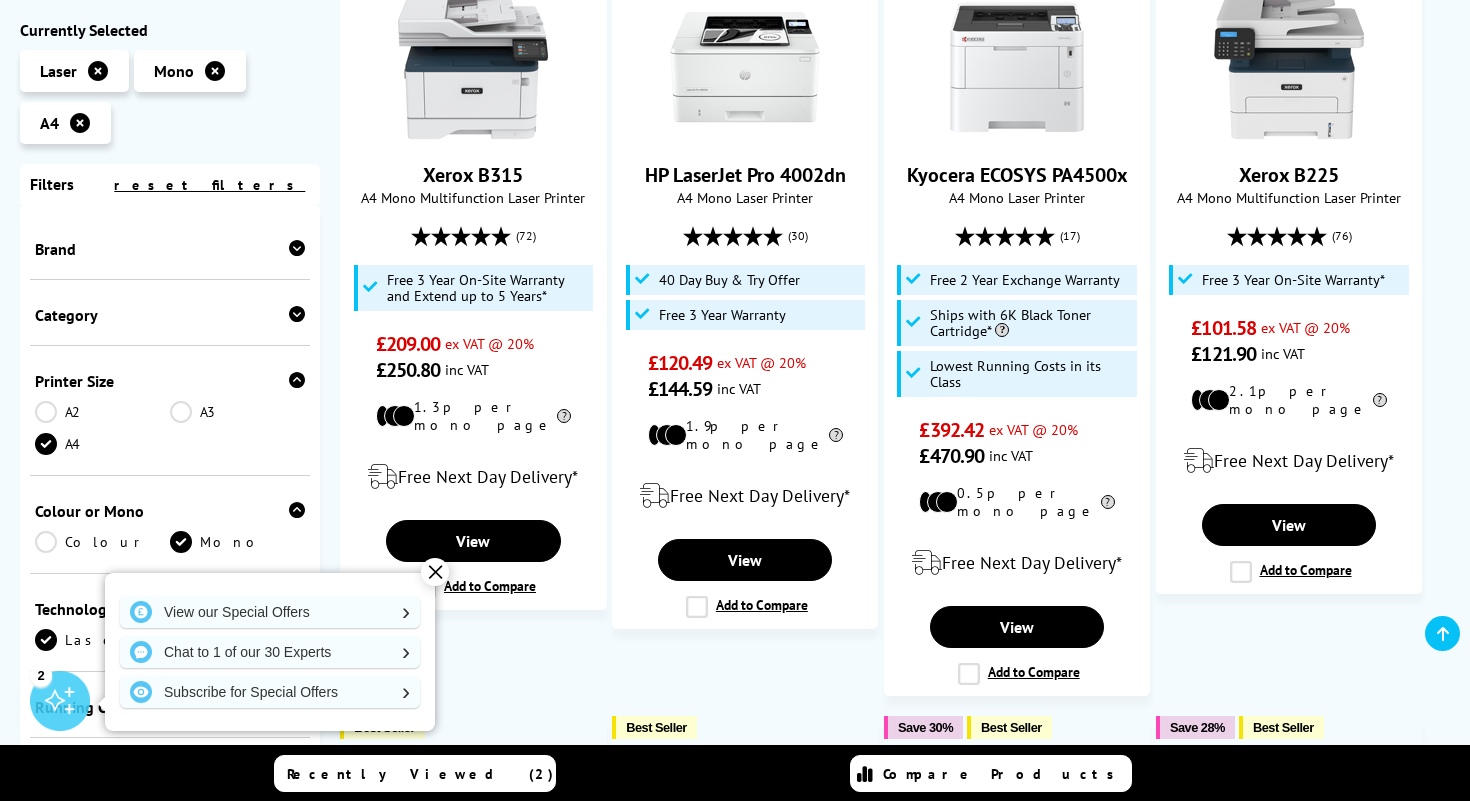 click on "✕" at bounding box center (435, 572) 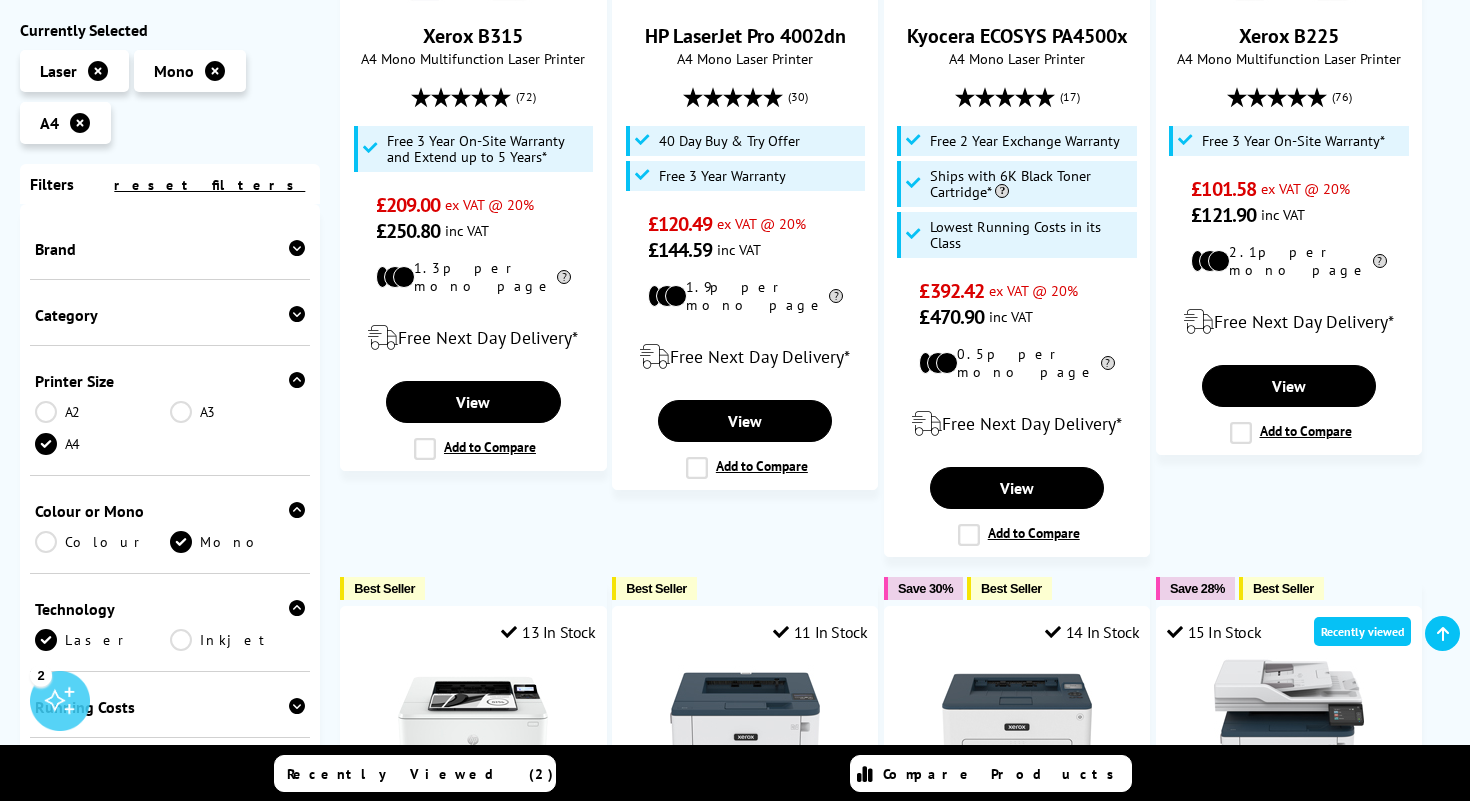 scroll, scrollTop: 523, scrollLeft: 0, axis: vertical 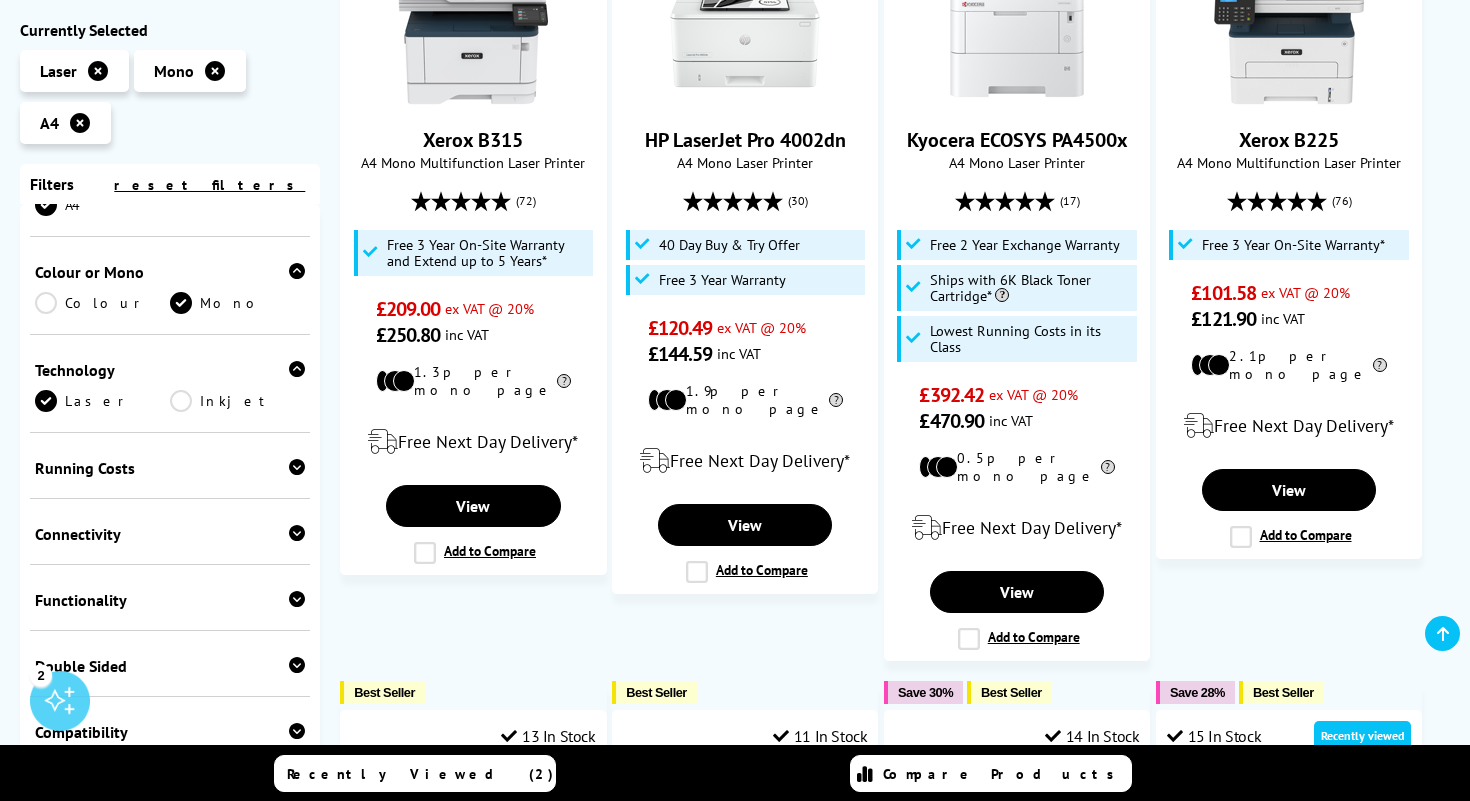 click on "Running Costs" at bounding box center (170, 468) 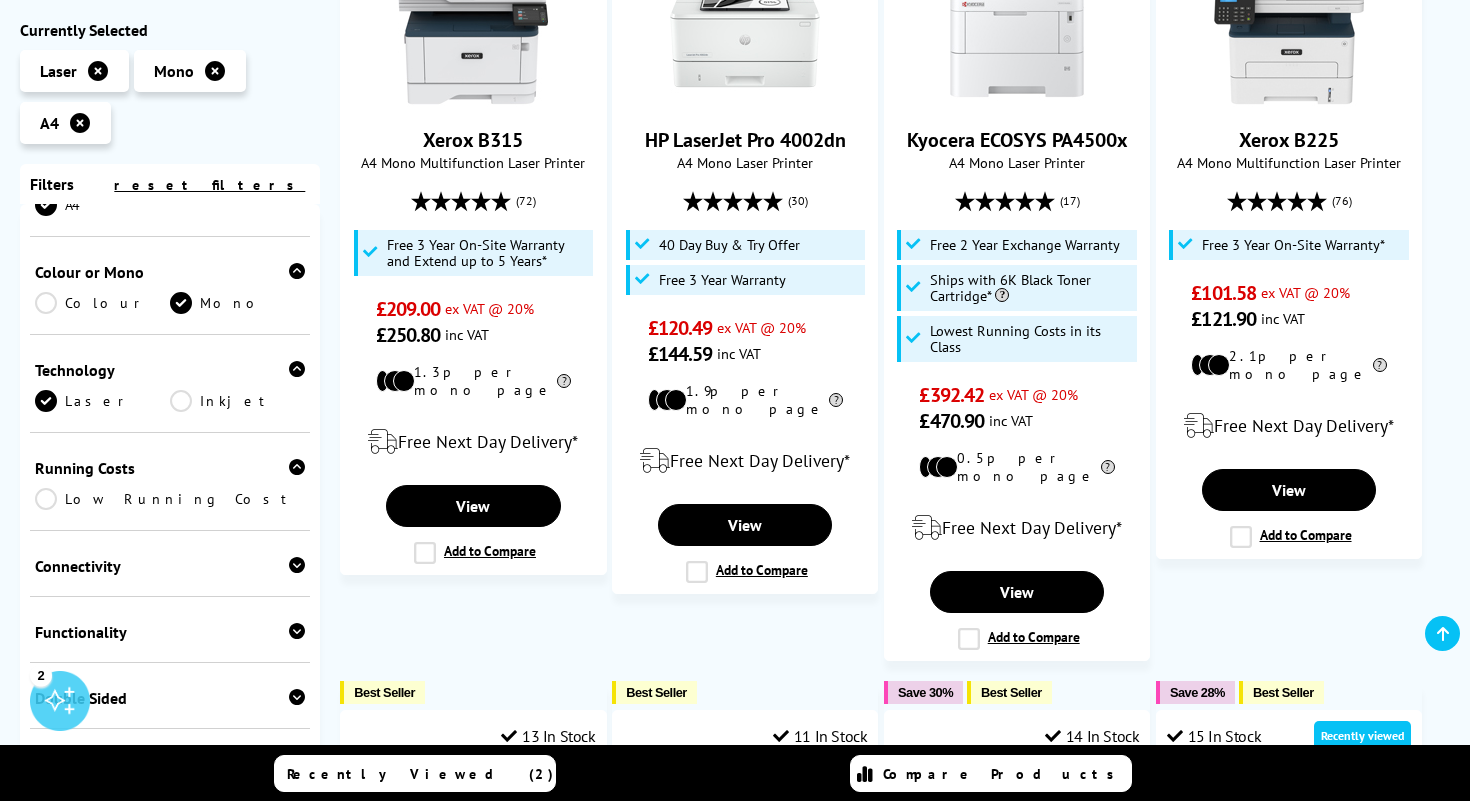 click on "Low Running Cost" at bounding box center [170, 499] 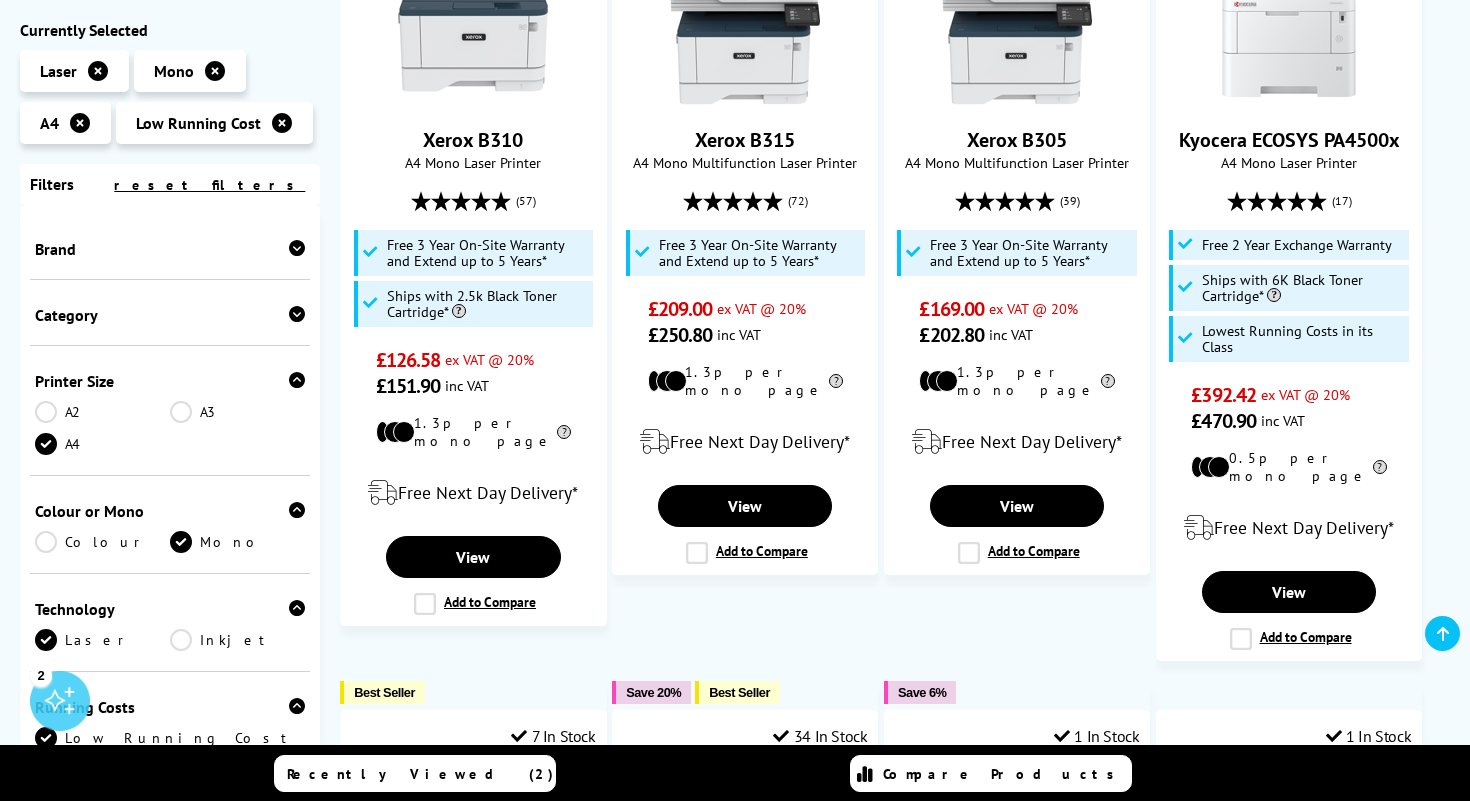 scroll, scrollTop: 303, scrollLeft: 0, axis: vertical 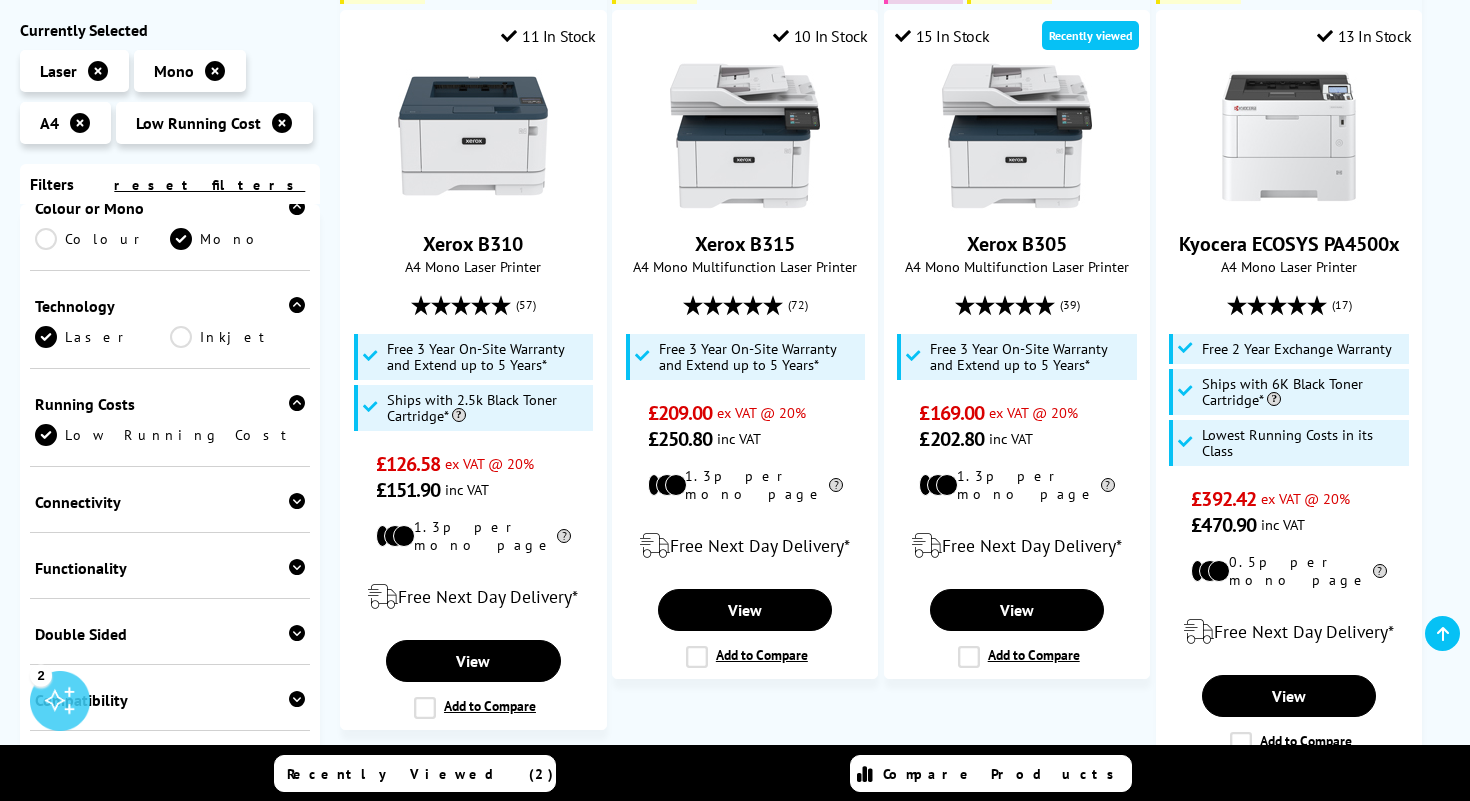 click on "Functionality" at bounding box center (170, 568) 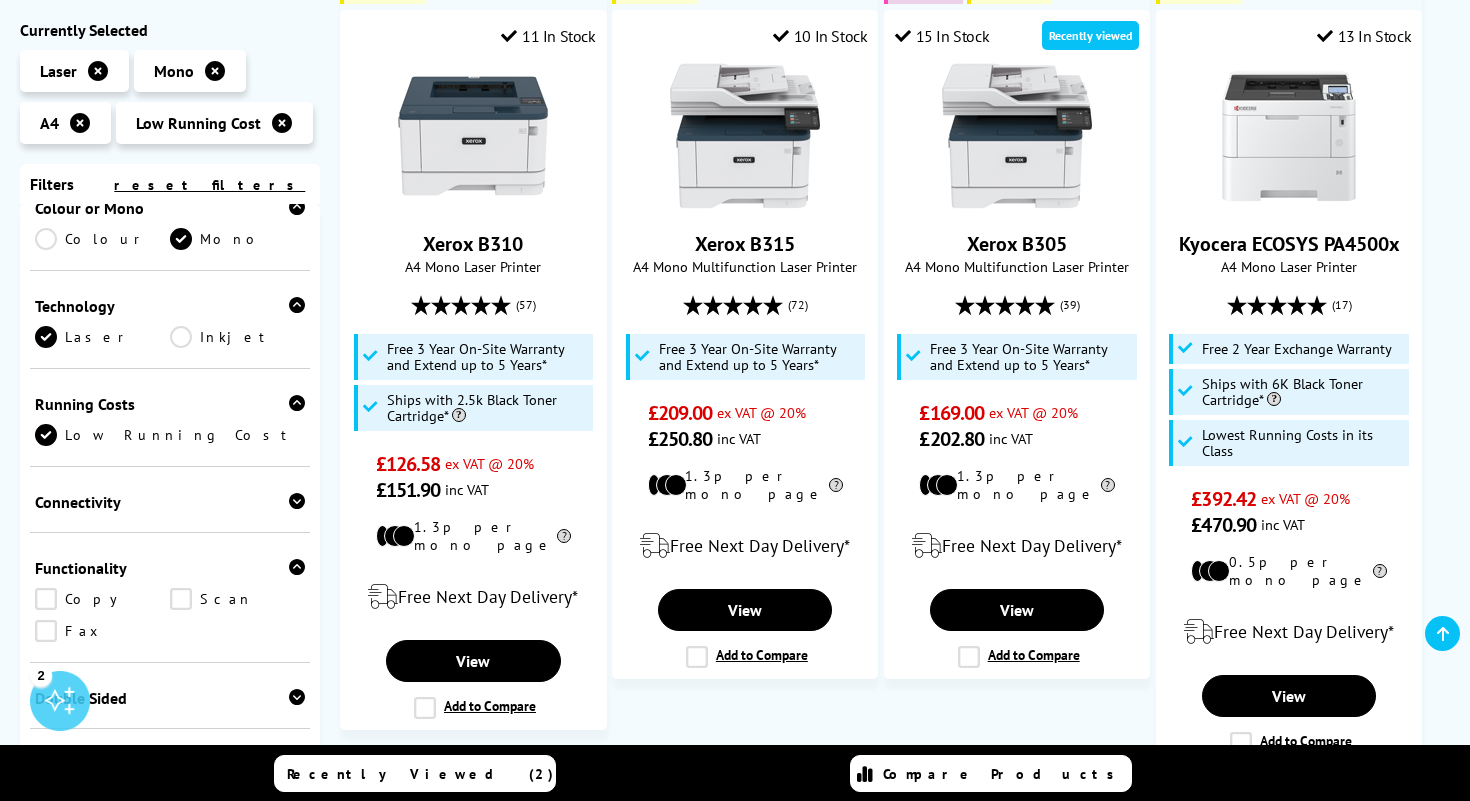 click on "Scan" at bounding box center (237, 599) 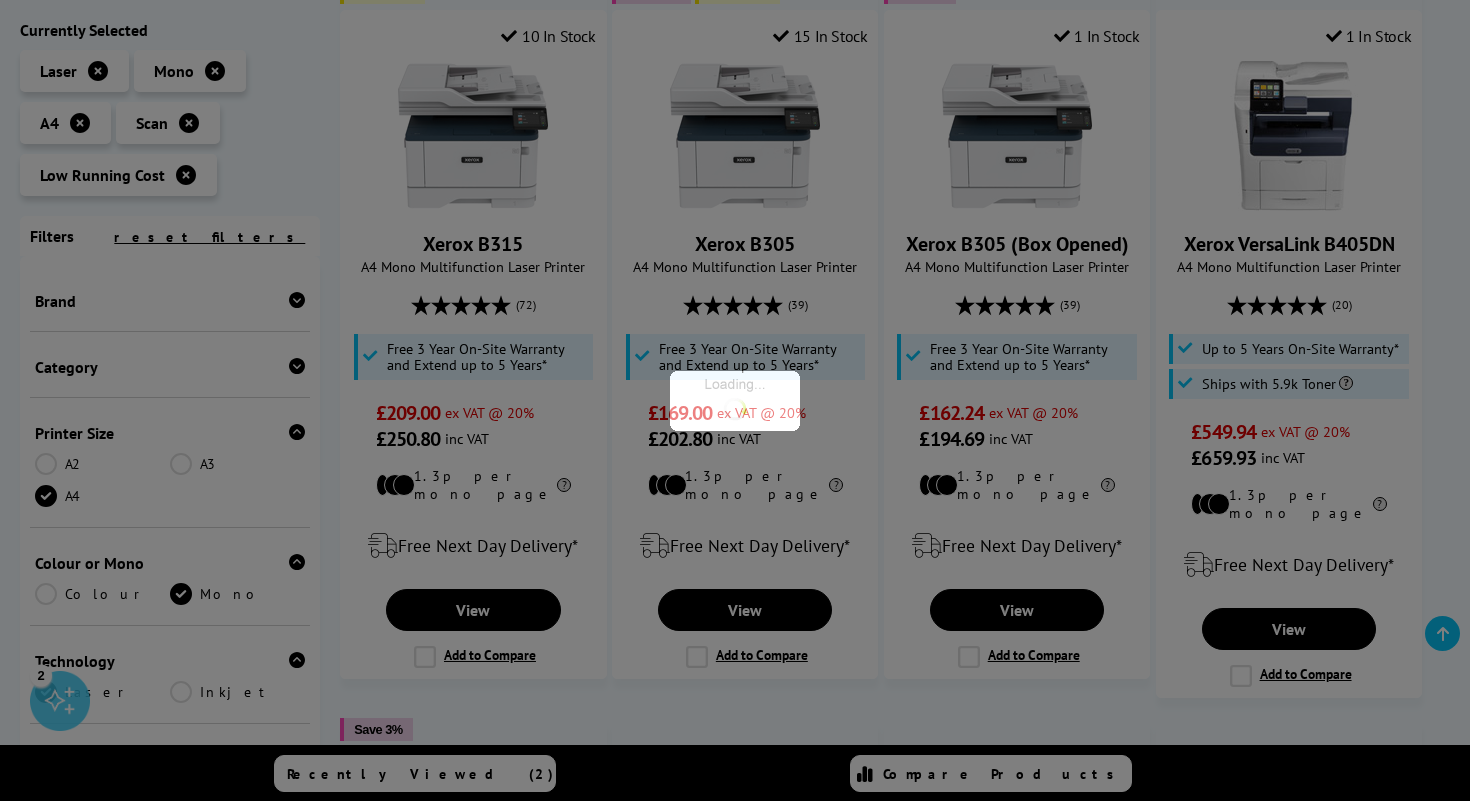 scroll, scrollTop: 399, scrollLeft: 0, axis: vertical 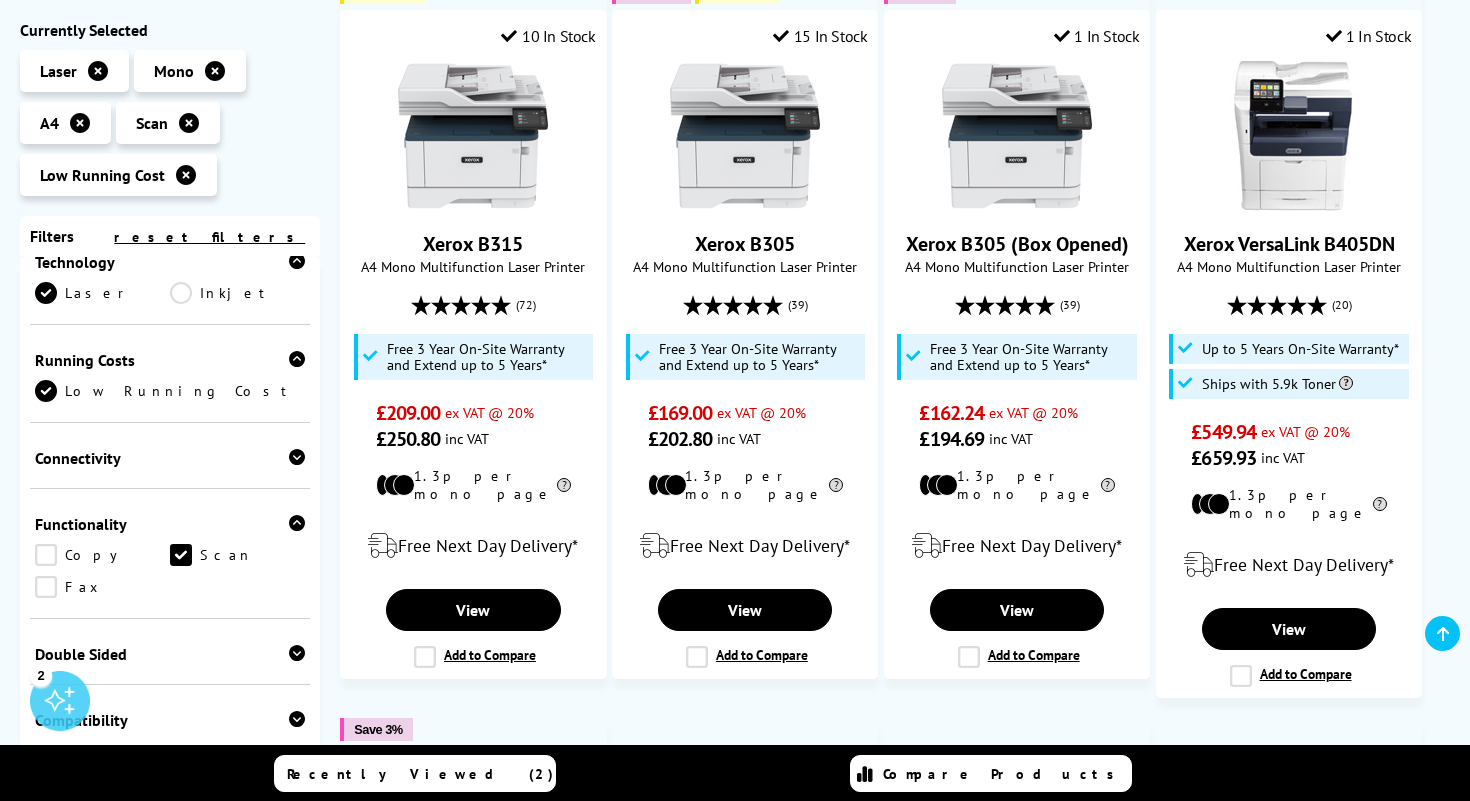 click on "Copy" at bounding box center (102, 555) 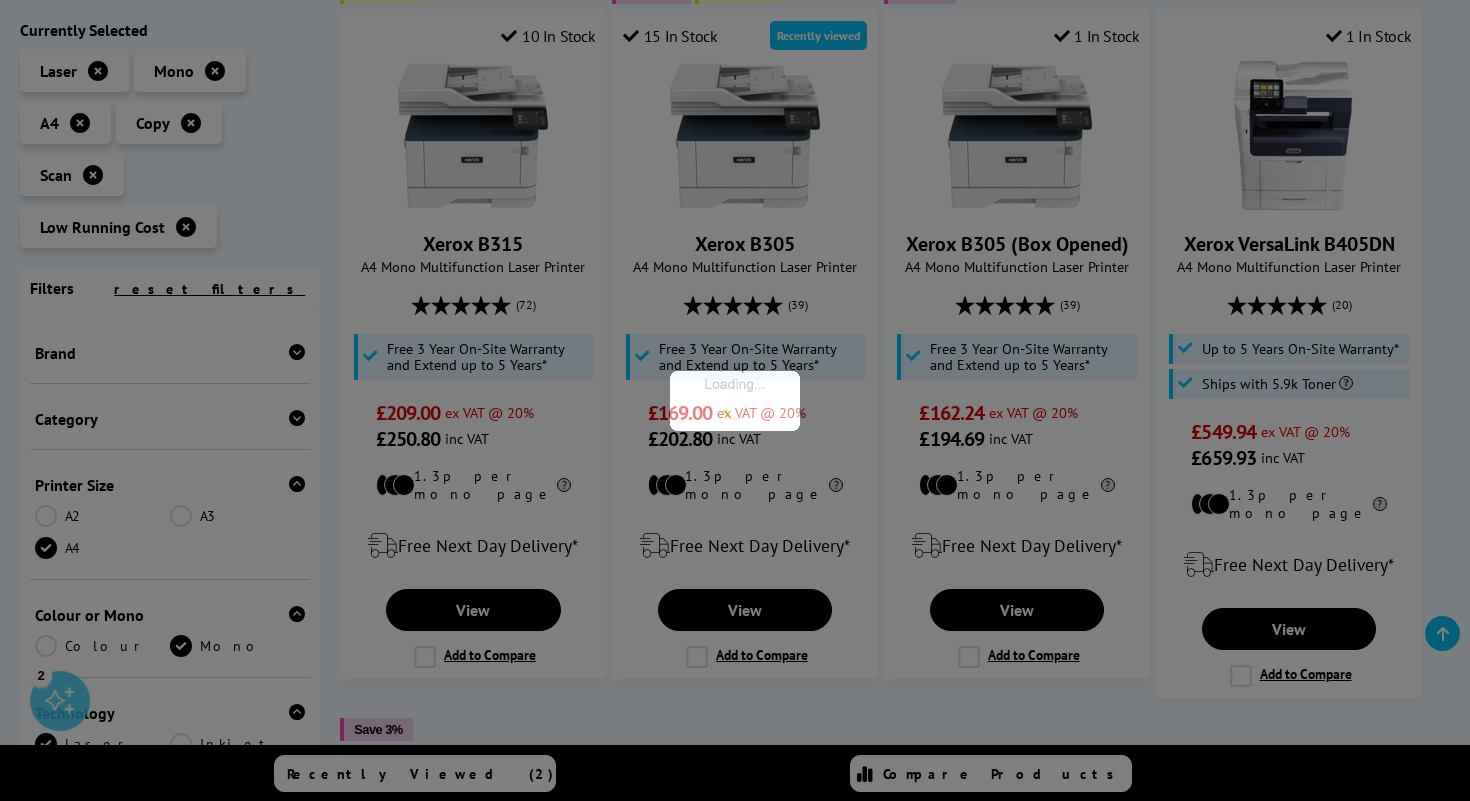 scroll, scrollTop: 527, scrollLeft: 0, axis: vertical 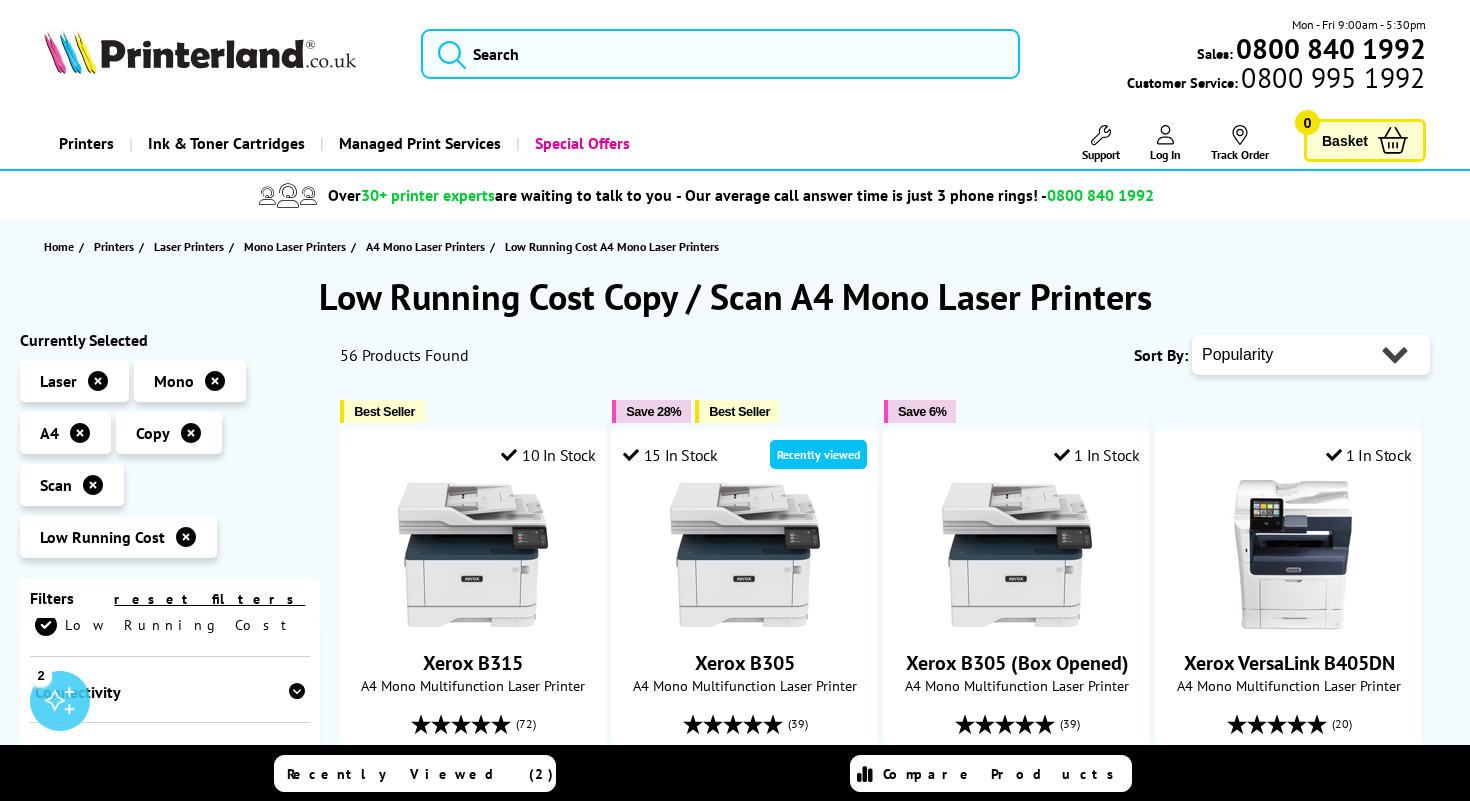 click on "Popularity
Rating
Price - Low to High
Price - High to Low
Running Costs - Low to High
Size - Small to Large" at bounding box center [1311, 355] 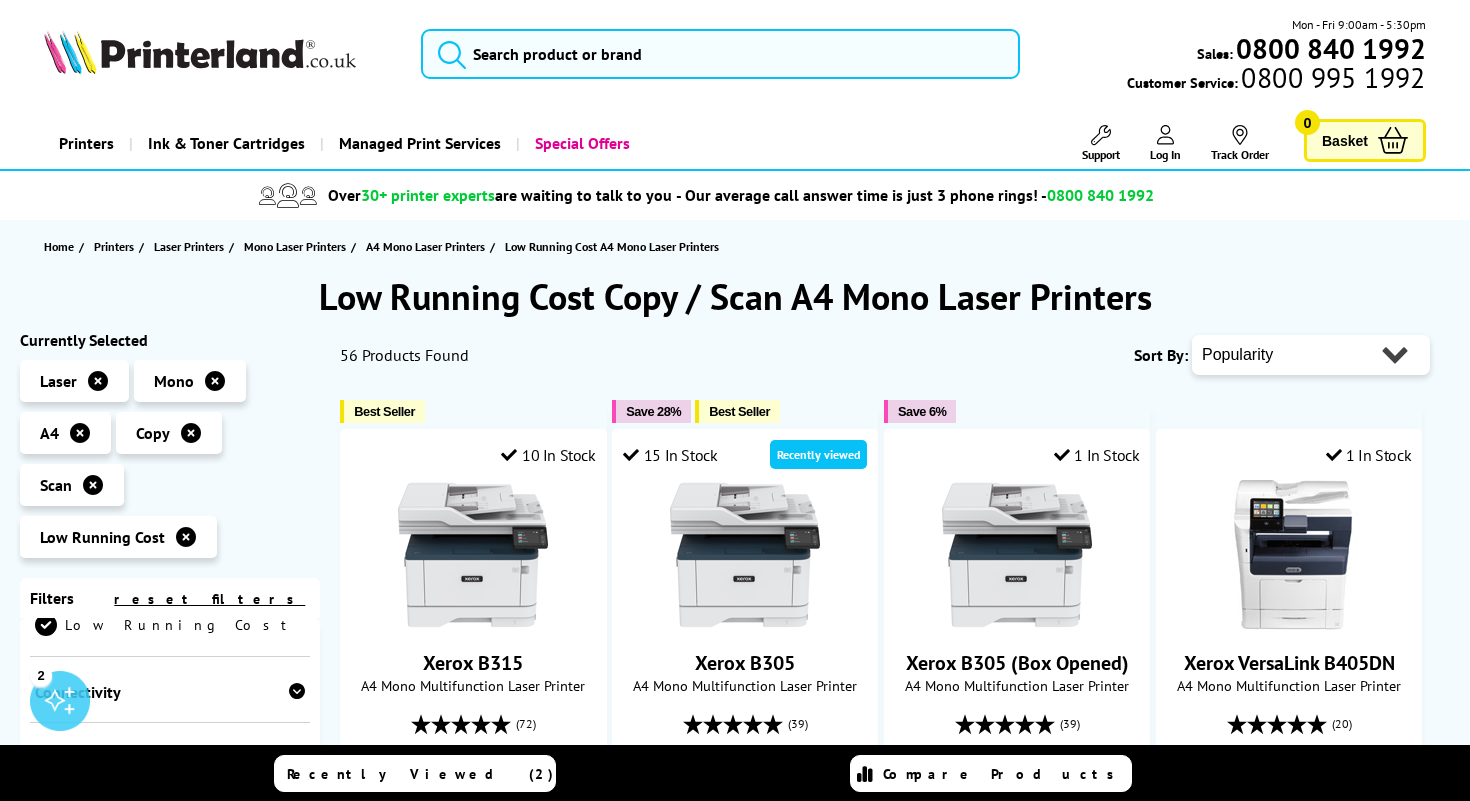 select on "Price Ascending" 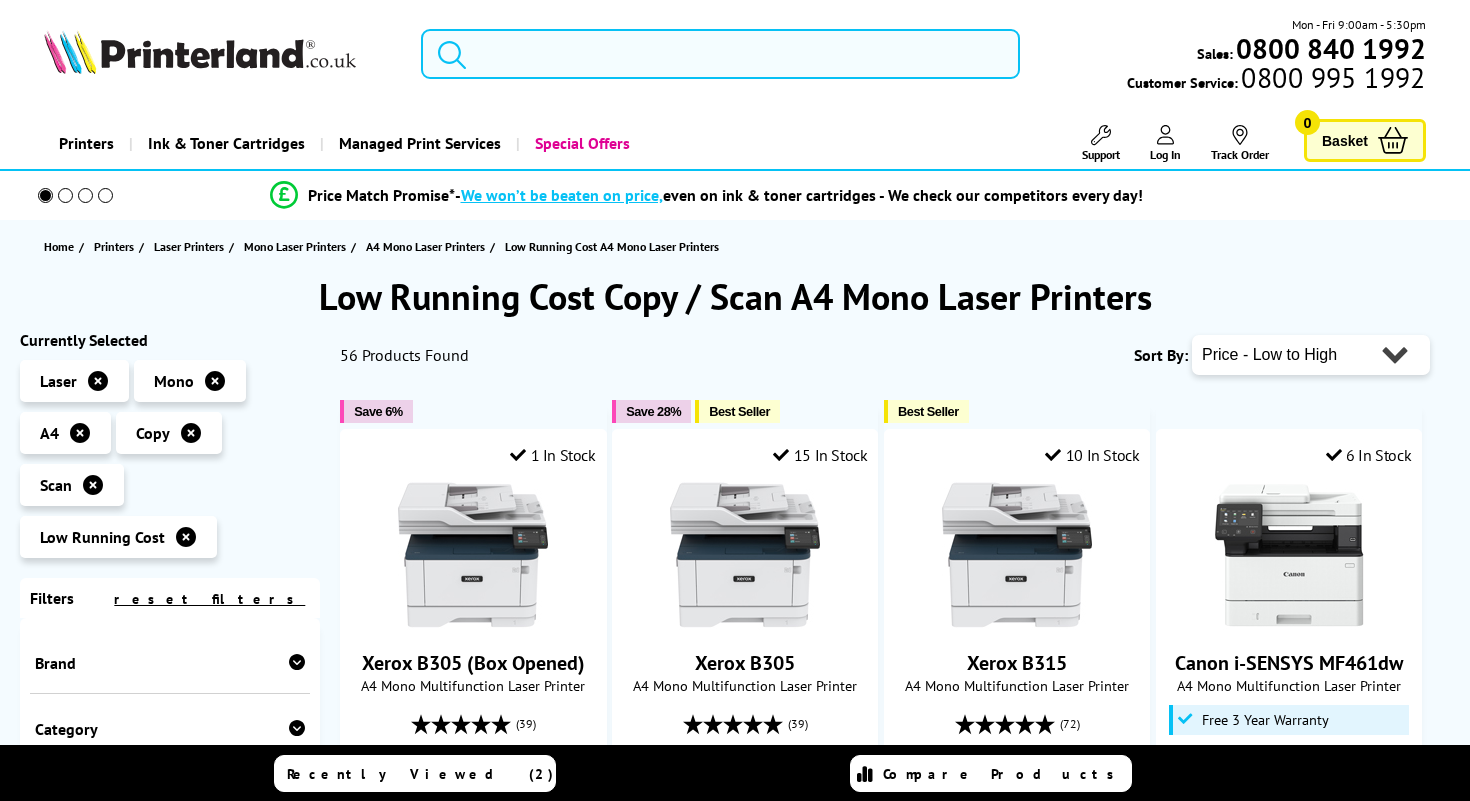 scroll, scrollTop: 0, scrollLeft: 0, axis: both 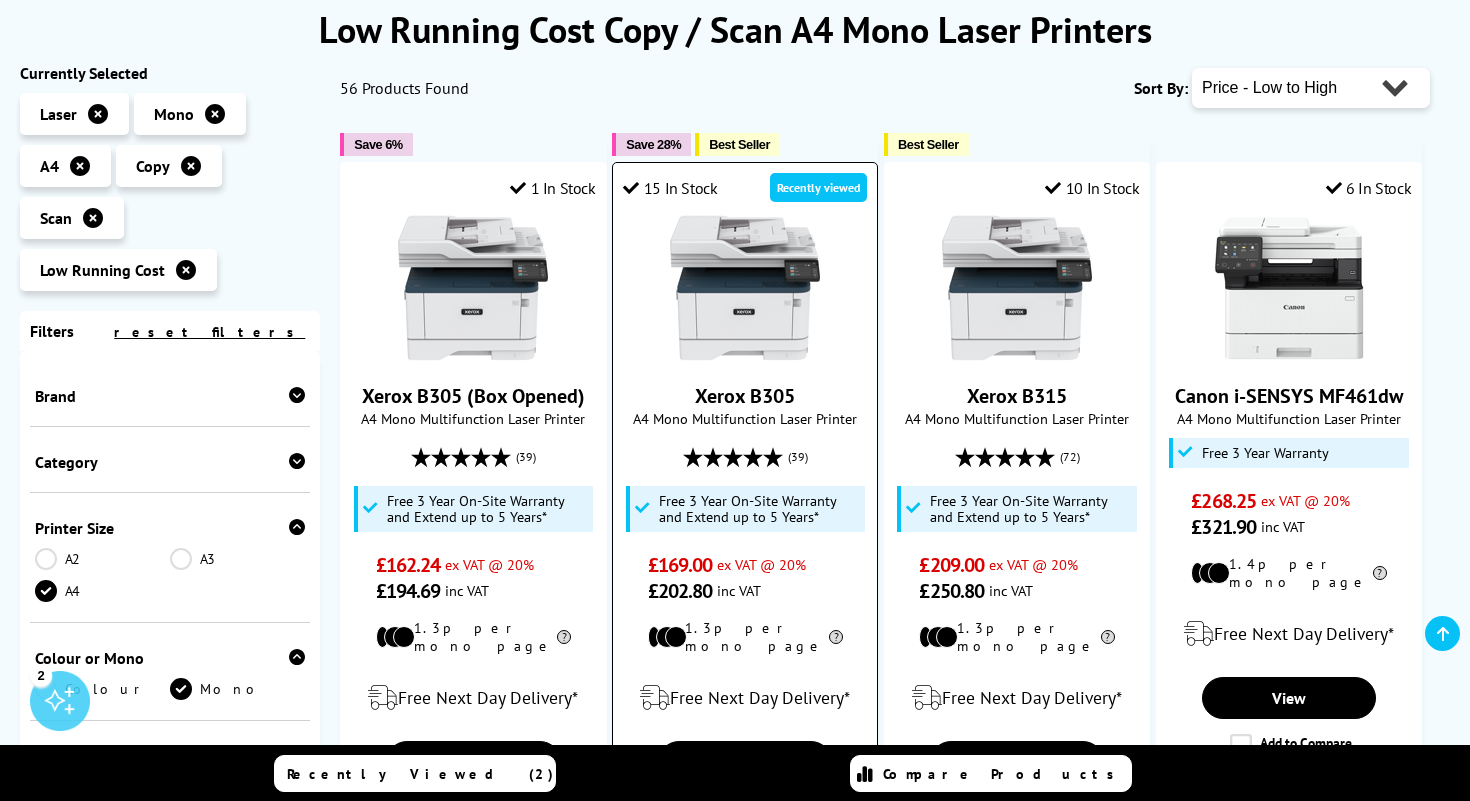 drag, startPoint x: 808, startPoint y: 394, endPoint x: 688, endPoint y: 394, distance: 120 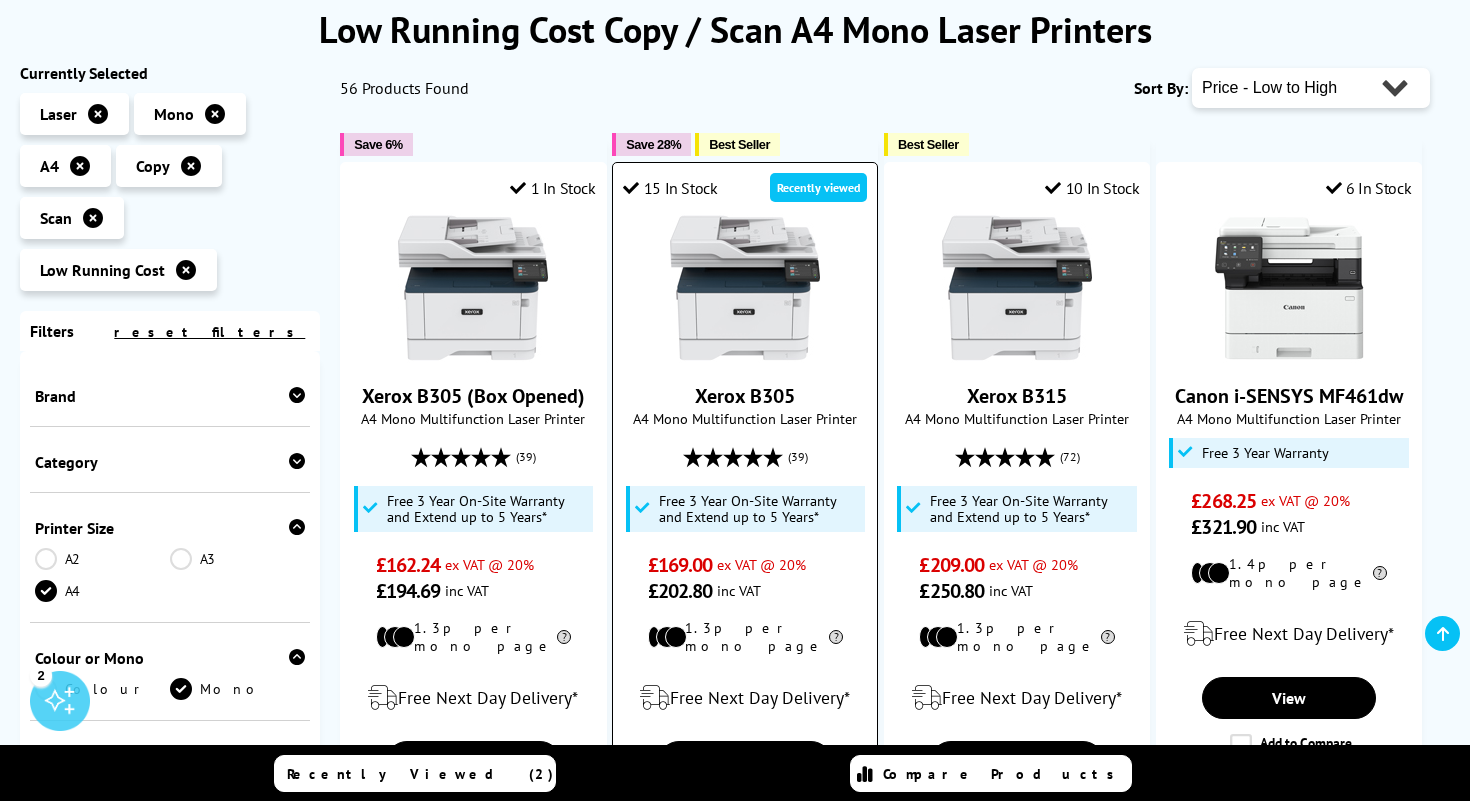 copy on "Xerox B305" 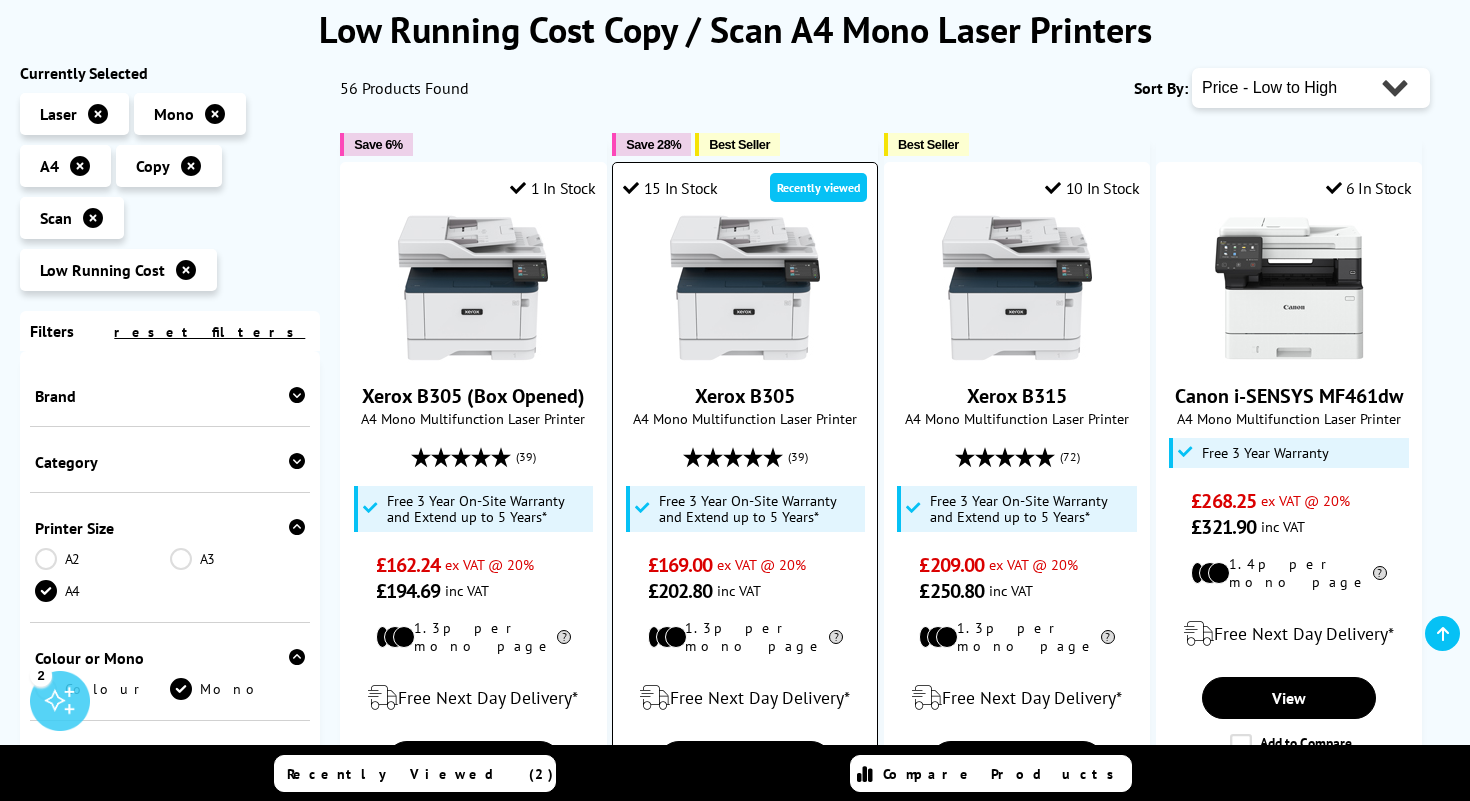 click at bounding box center [745, 288] 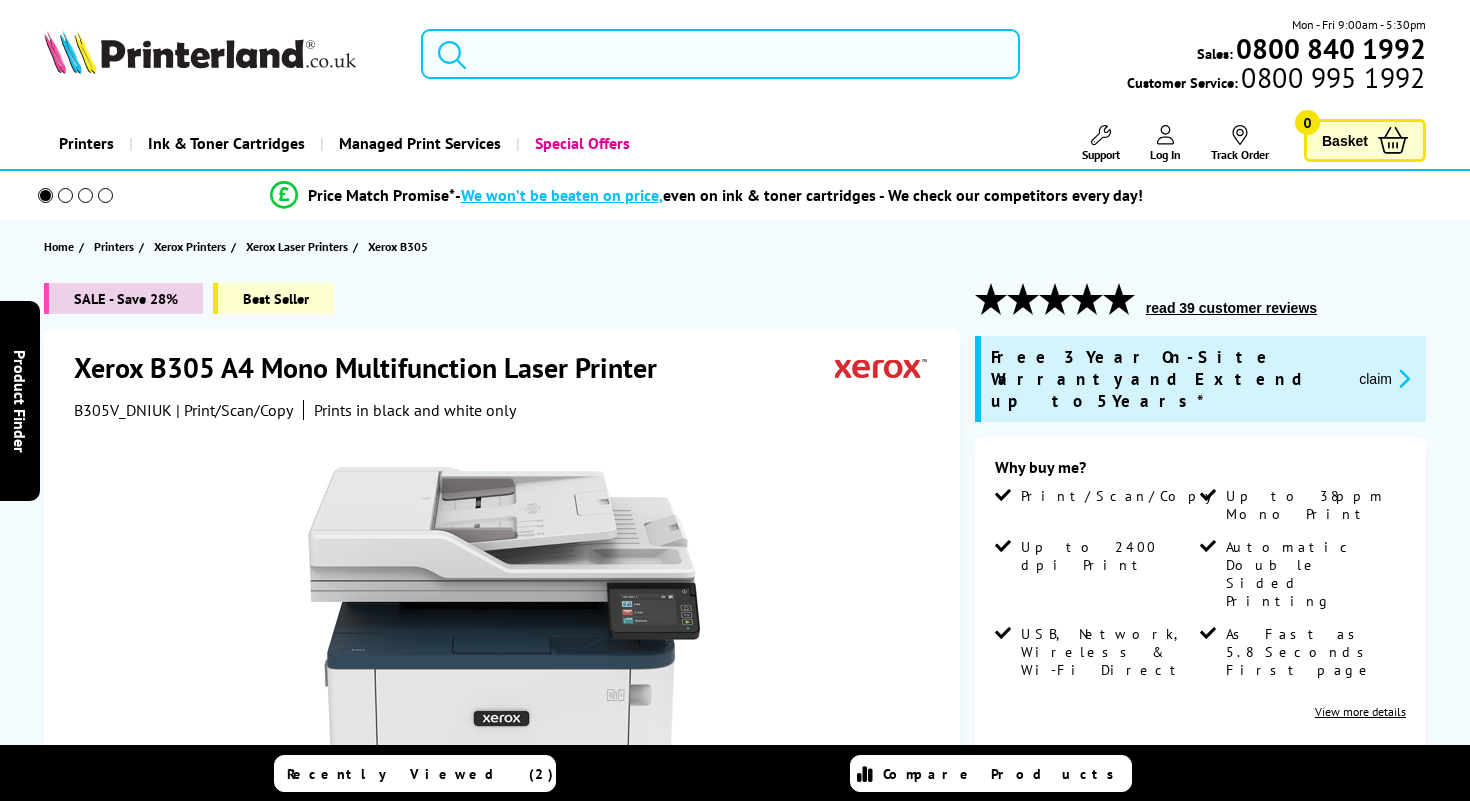 scroll, scrollTop: 0, scrollLeft: 0, axis: both 